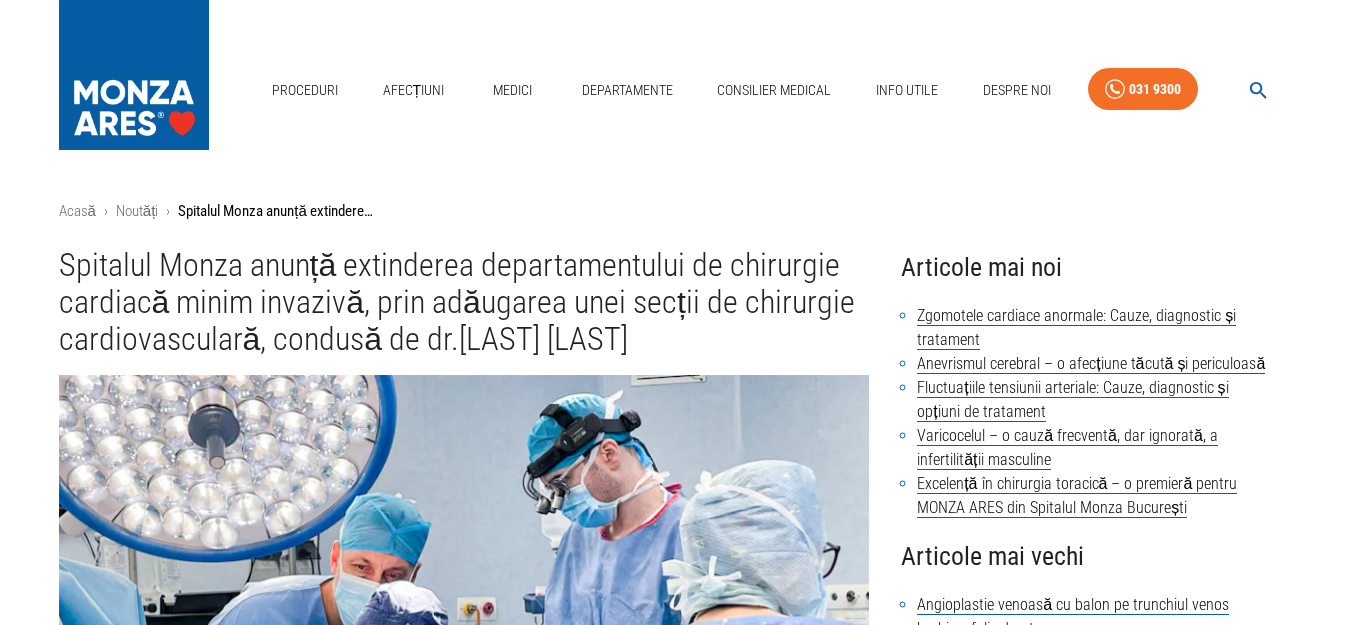 scroll, scrollTop: 0, scrollLeft: 0, axis: both 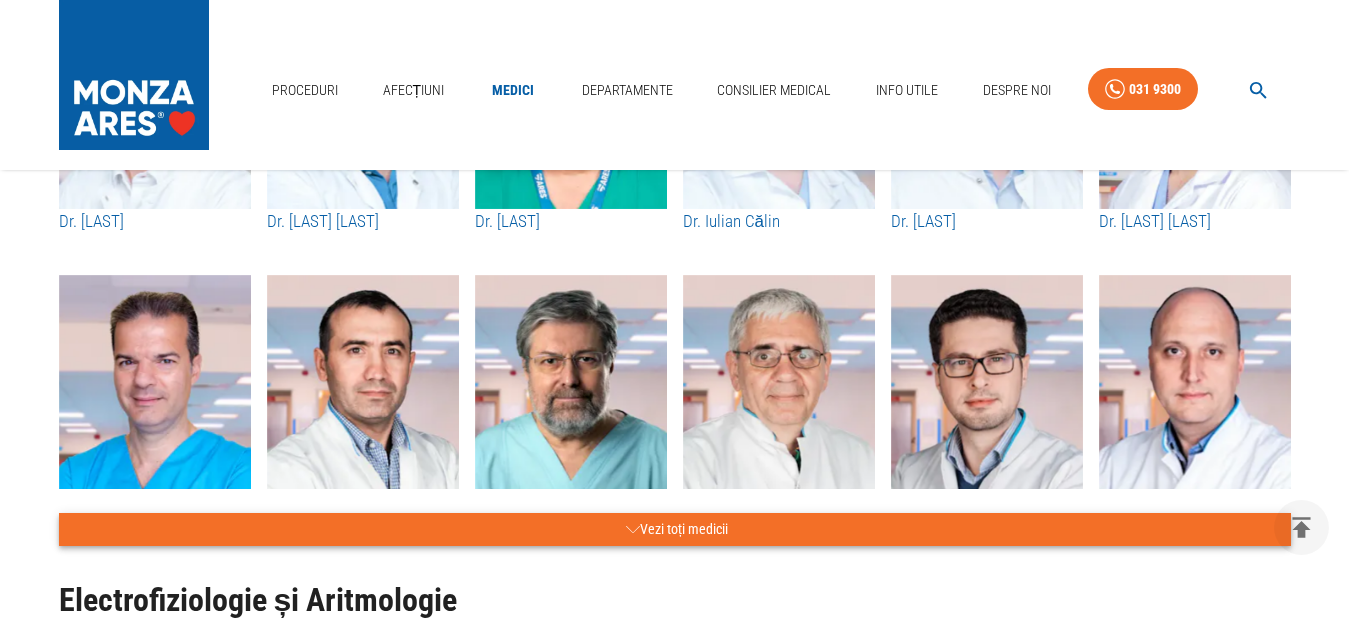 click on "Vezi toți medicii" at bounding box center (675, 529) 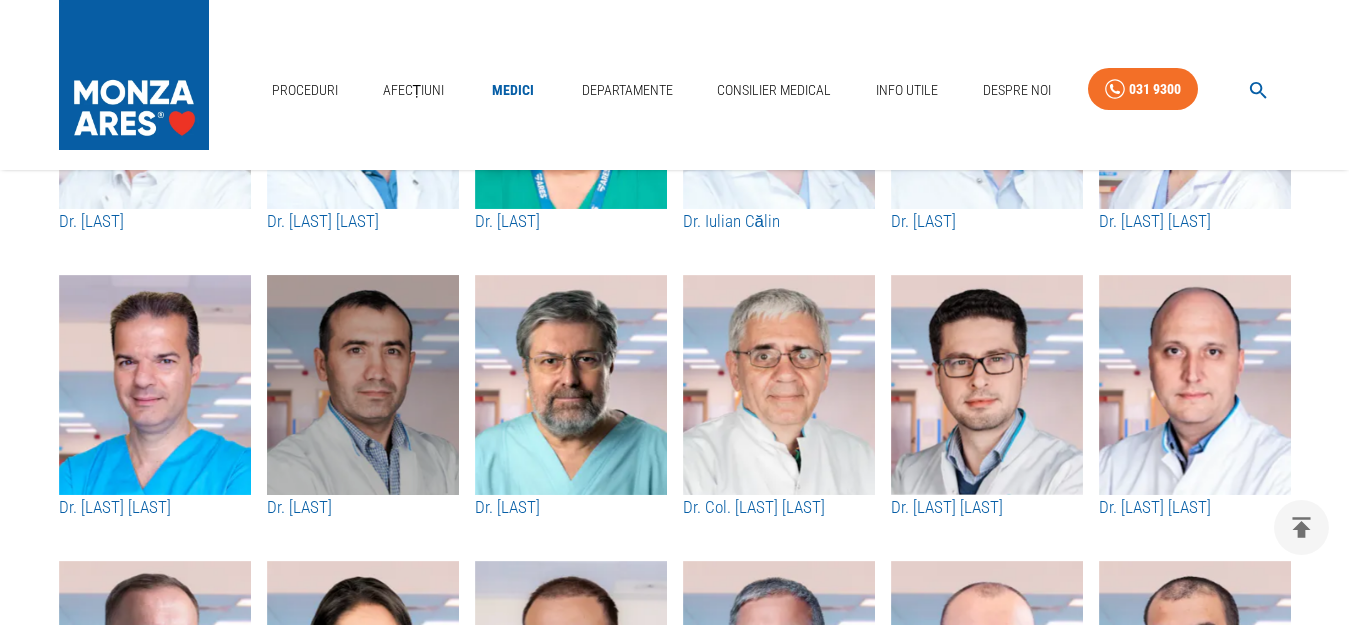click at bounding box center (363, 385) 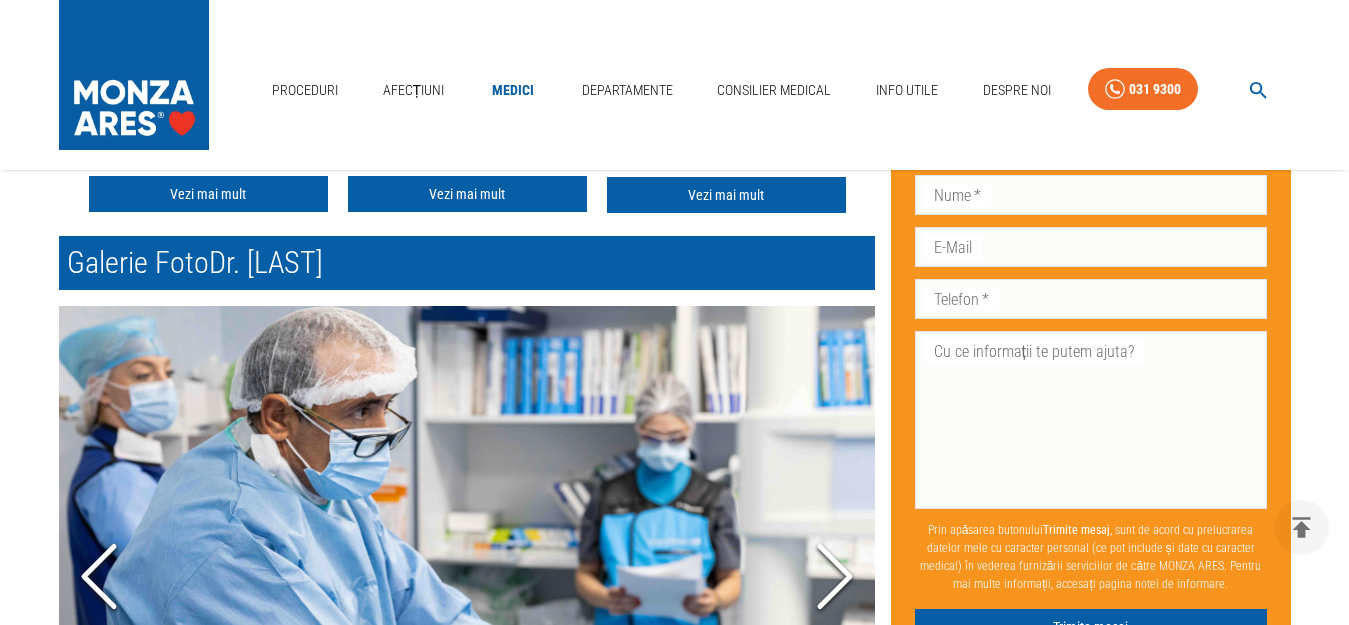 scroll, scrollTop: 600, scrollLeft: 0, axis: vertical 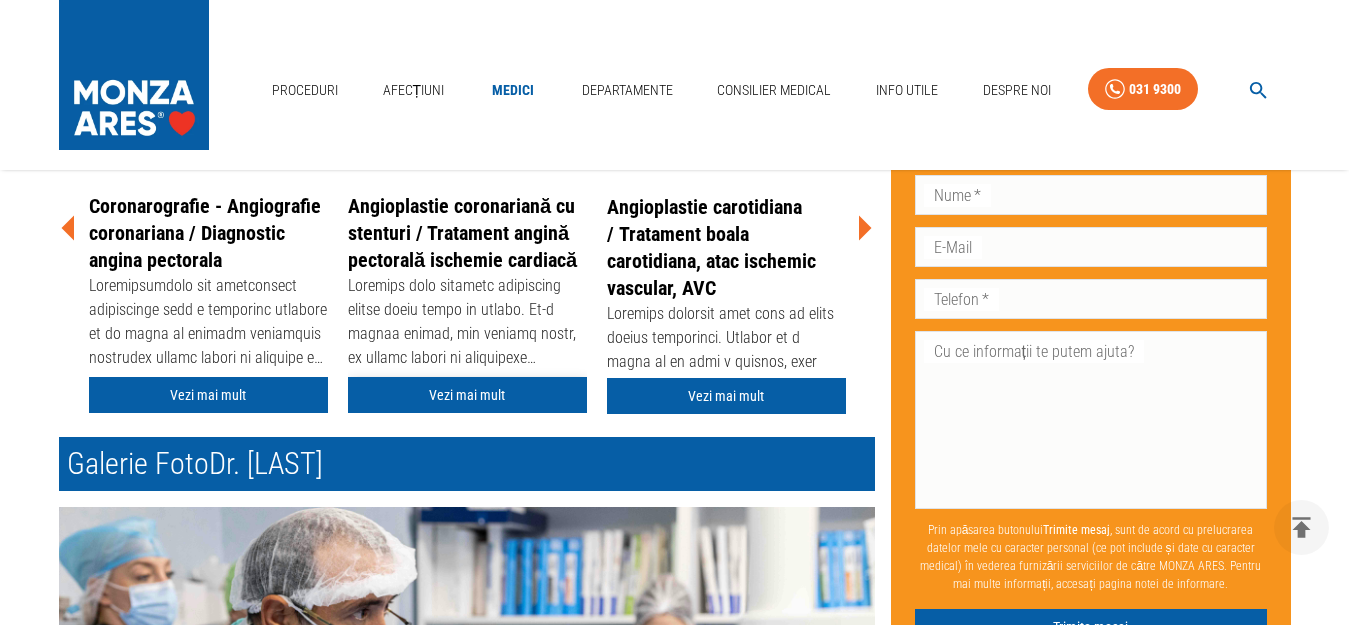 click on "Vezi mai mult" at bounding box center [467, 395] 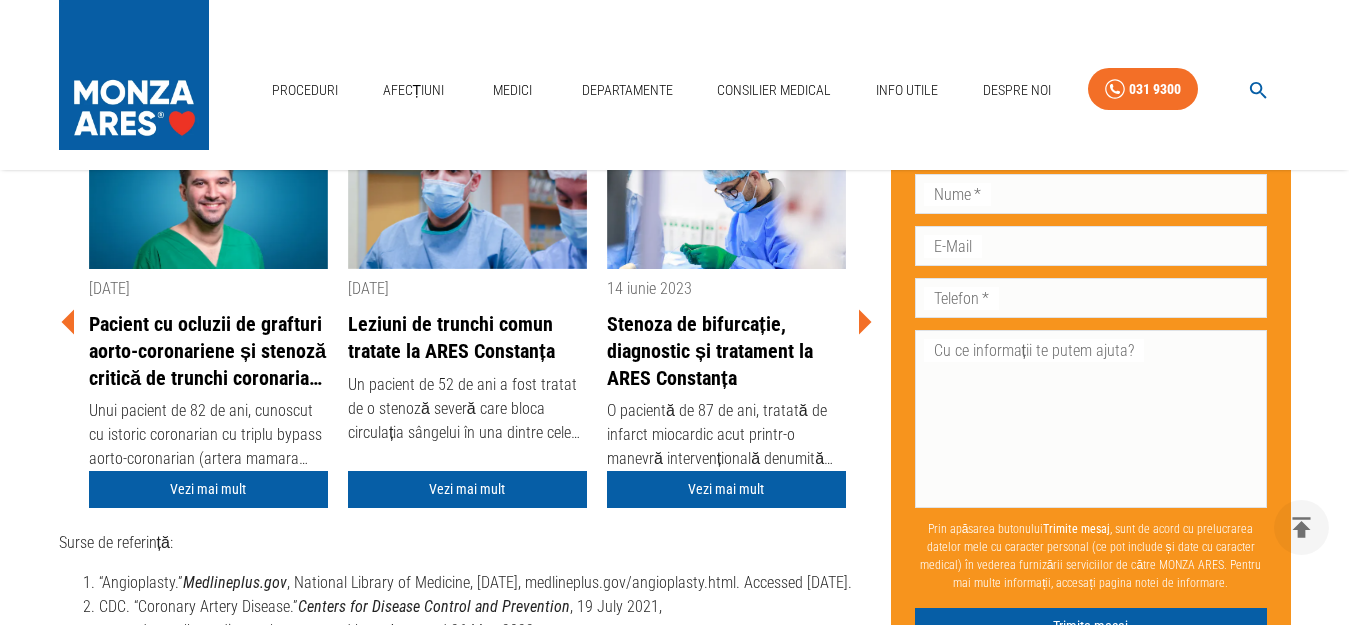 scroll, scrollTop: 8500, scrollLeft: 0, axis: vertical 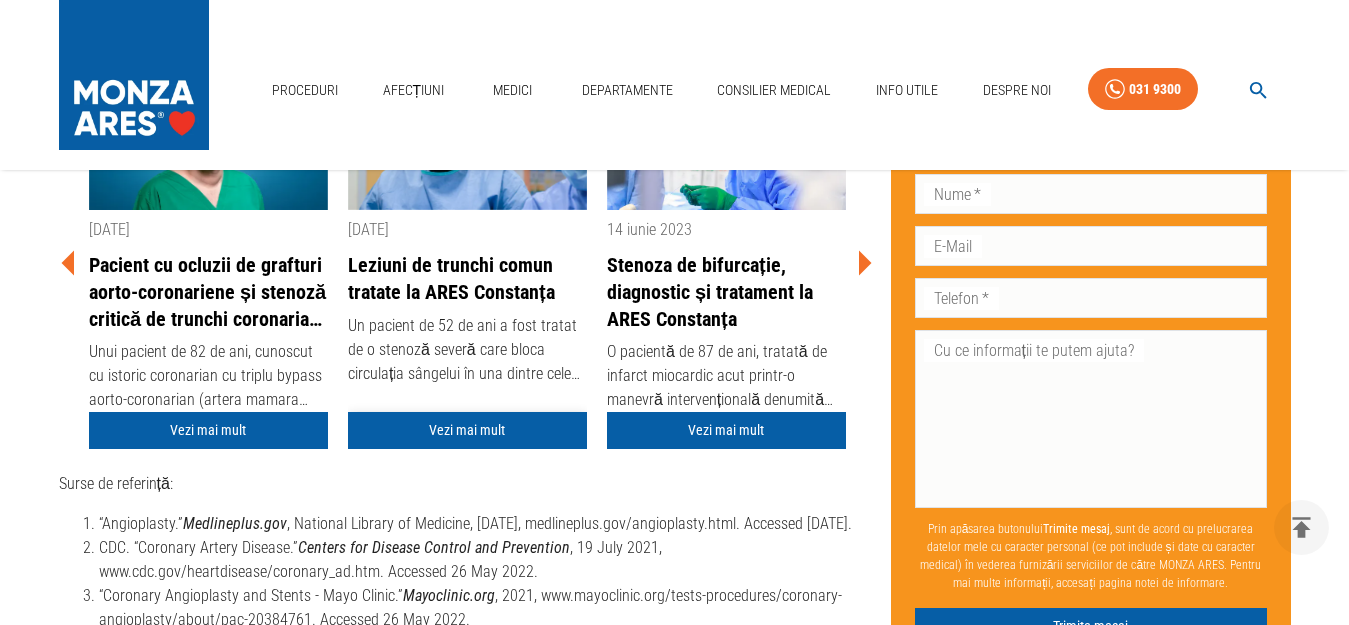 click on "Vezi mai mult" at bounding box center [467, 430] 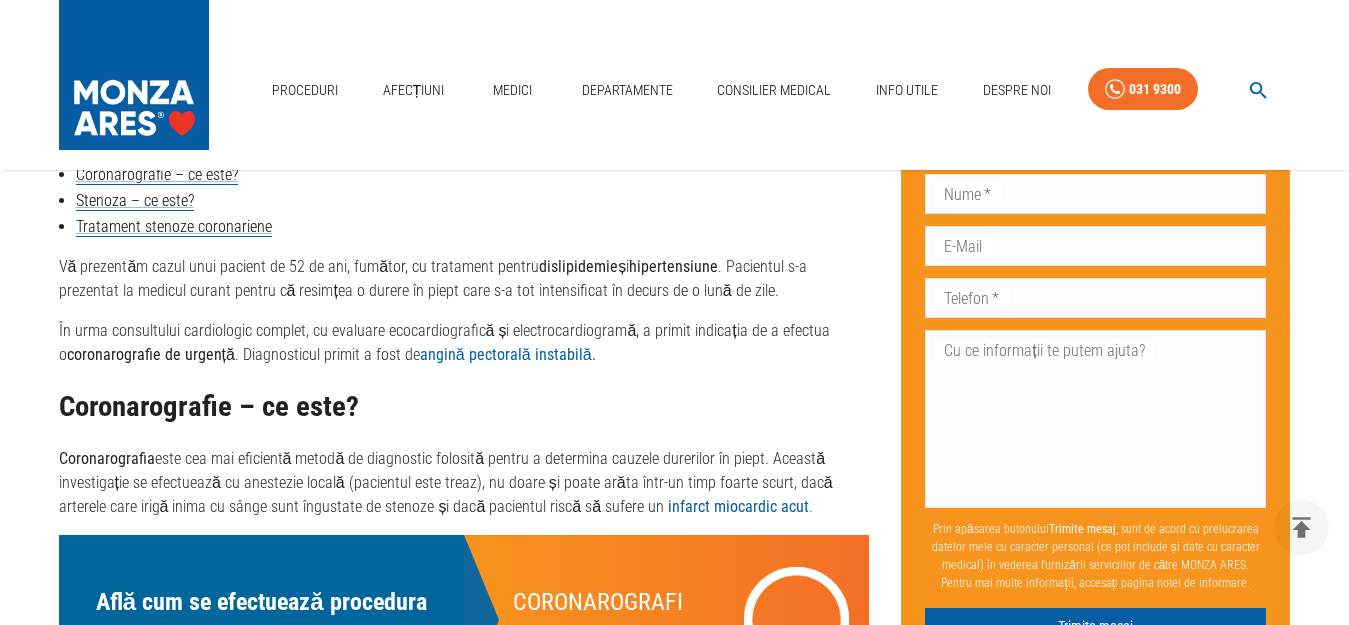 scroll, scrollTop: 1000, scrollLeft: 0, axis: vertical 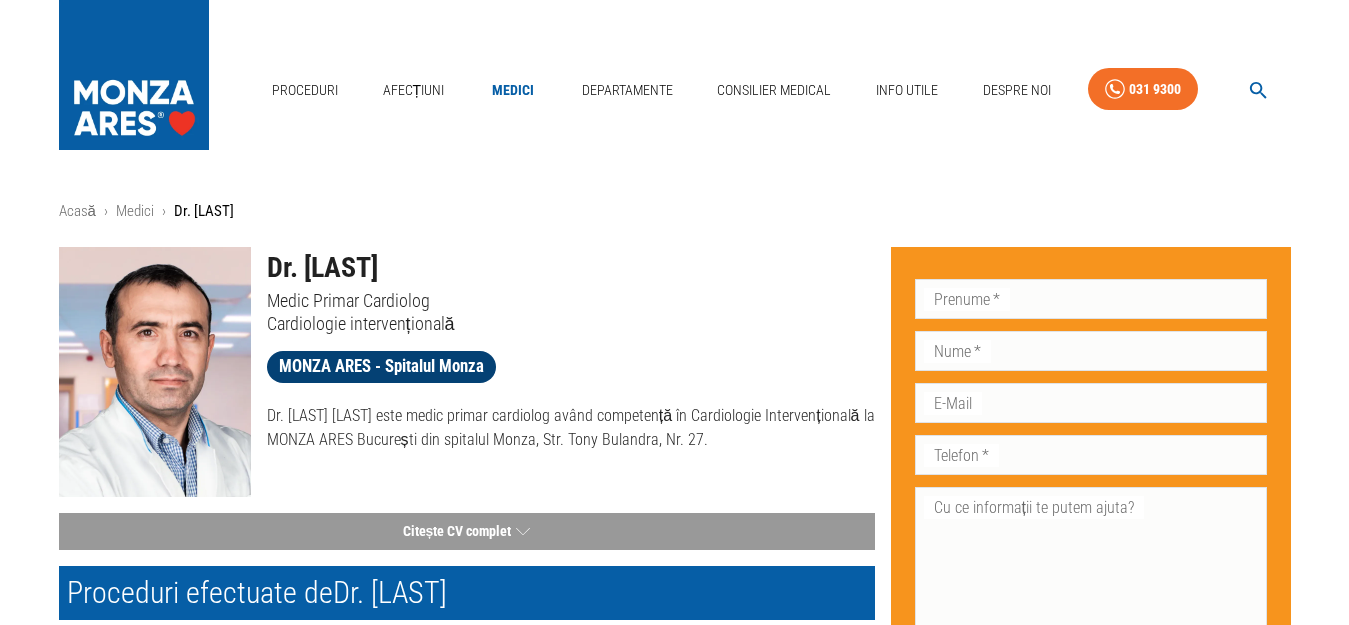 click on "MONZA ARES - Spitalul Monza" at bounding box center [381, 366] 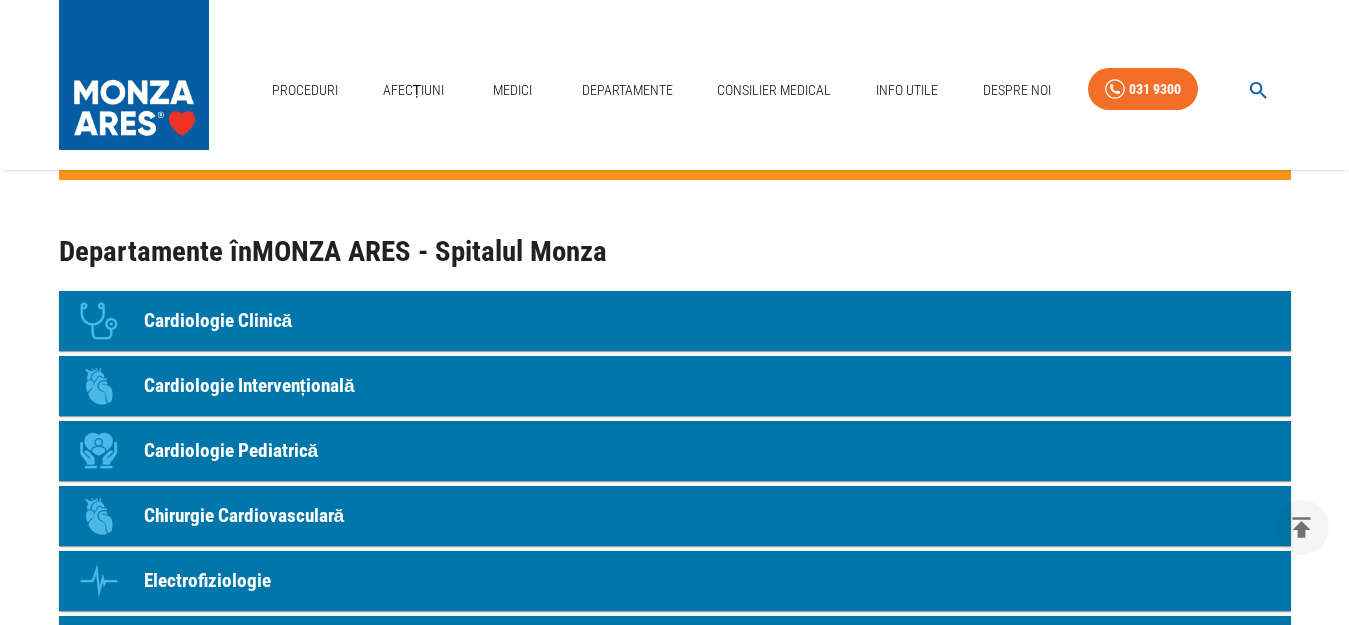 scroll, scrollTop: 1700, scrollLeft: 0, axis: vertical 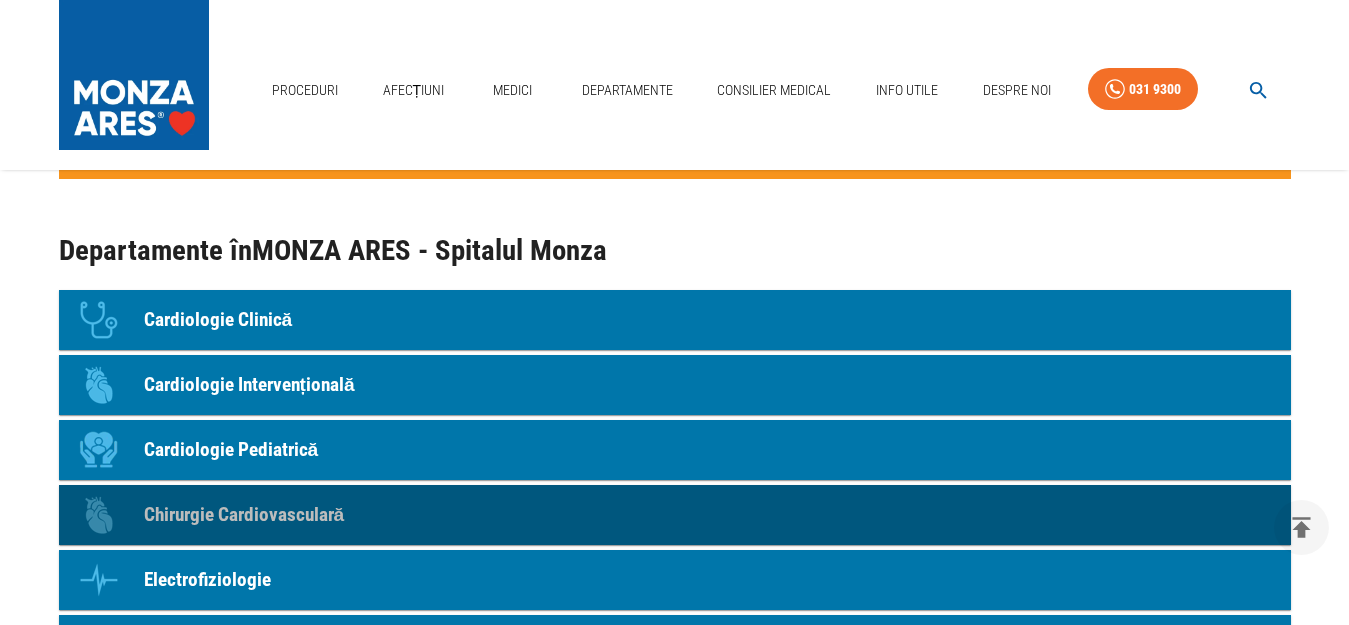 click on "Chirurgie Cardiovasculară" at bounding box center (244, 515) 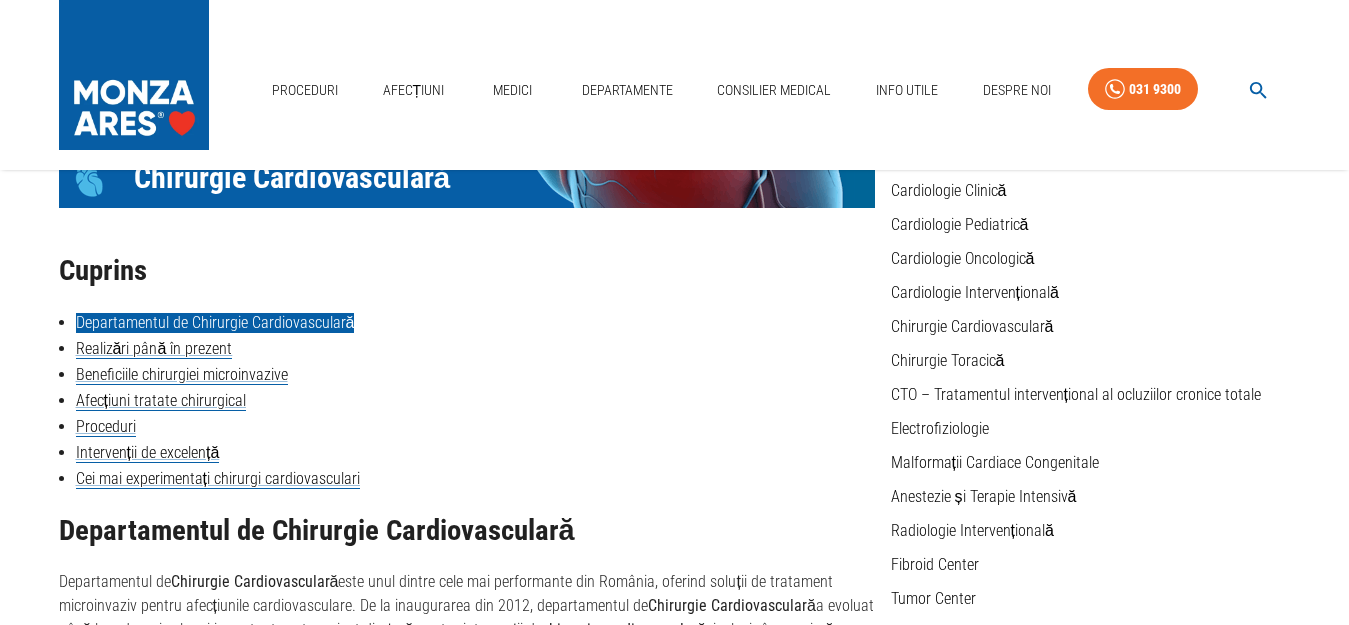 scroll, scrollTop: 100, scrollLeft: 0, axis: vertical 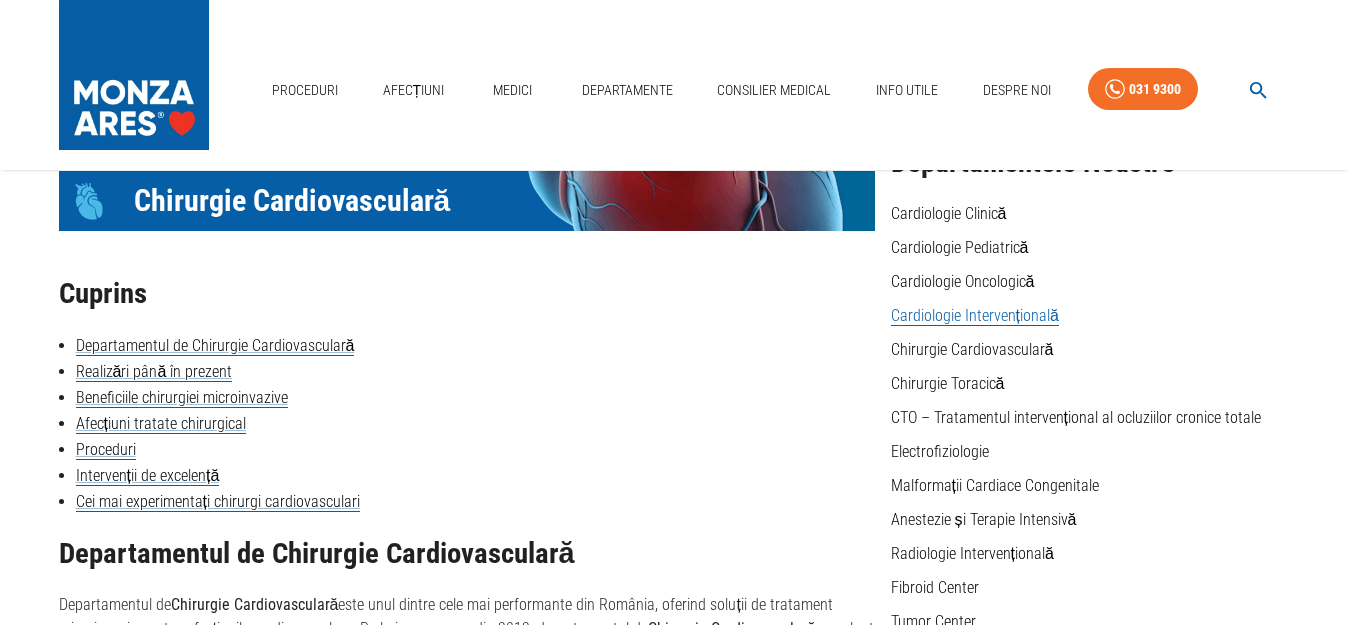 click on "Cardiologie Intervențională" at bounding box center [975, 316] 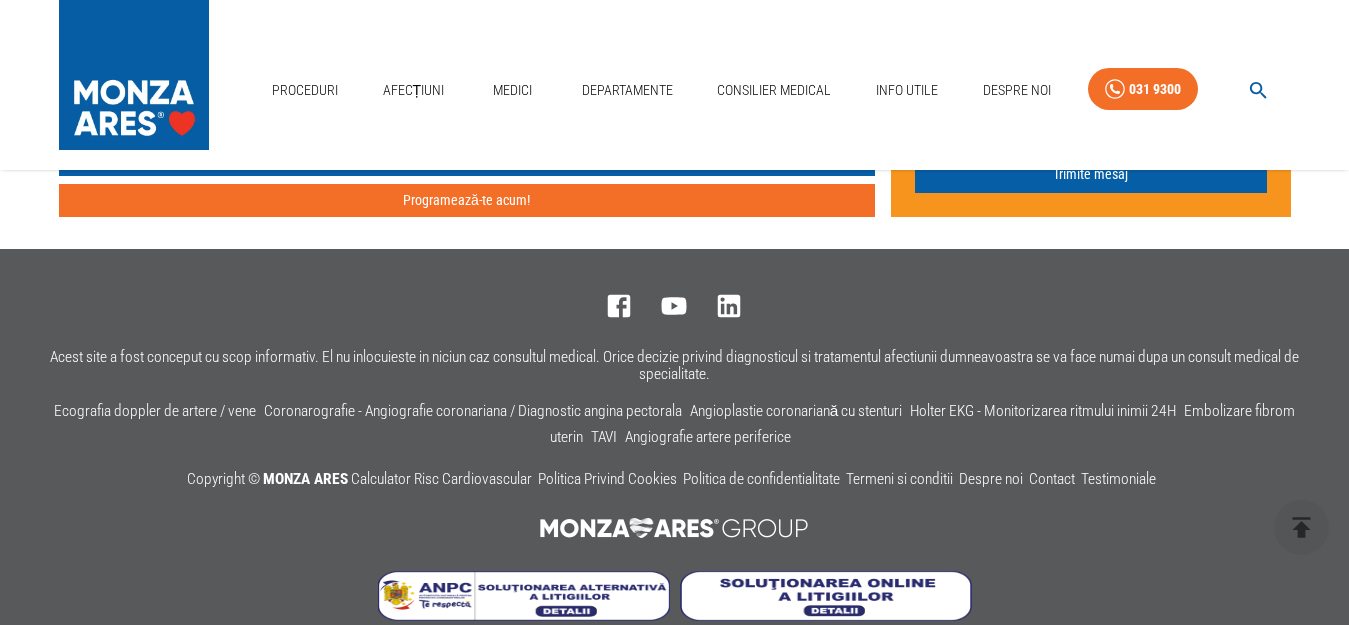 scroll, scrollTop: 4884, scrollLeft: 0, axis: vertical 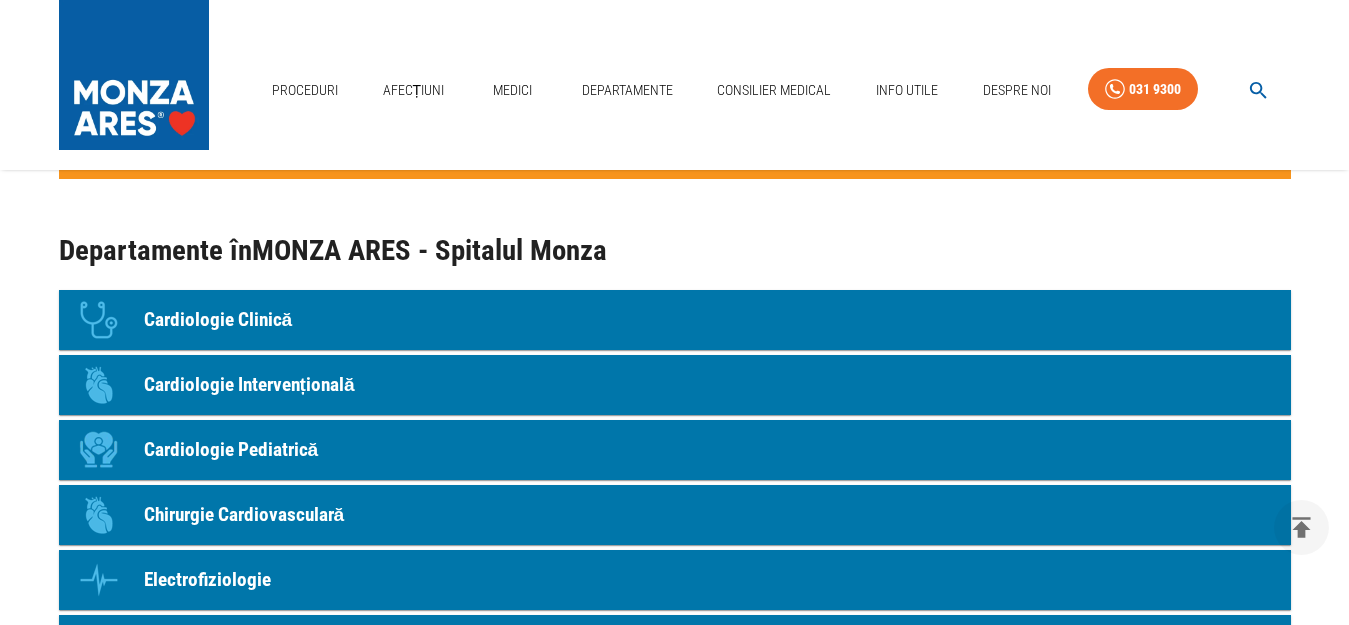 click on "Cardiologie Intervențională" at bounding box center (249, 385) 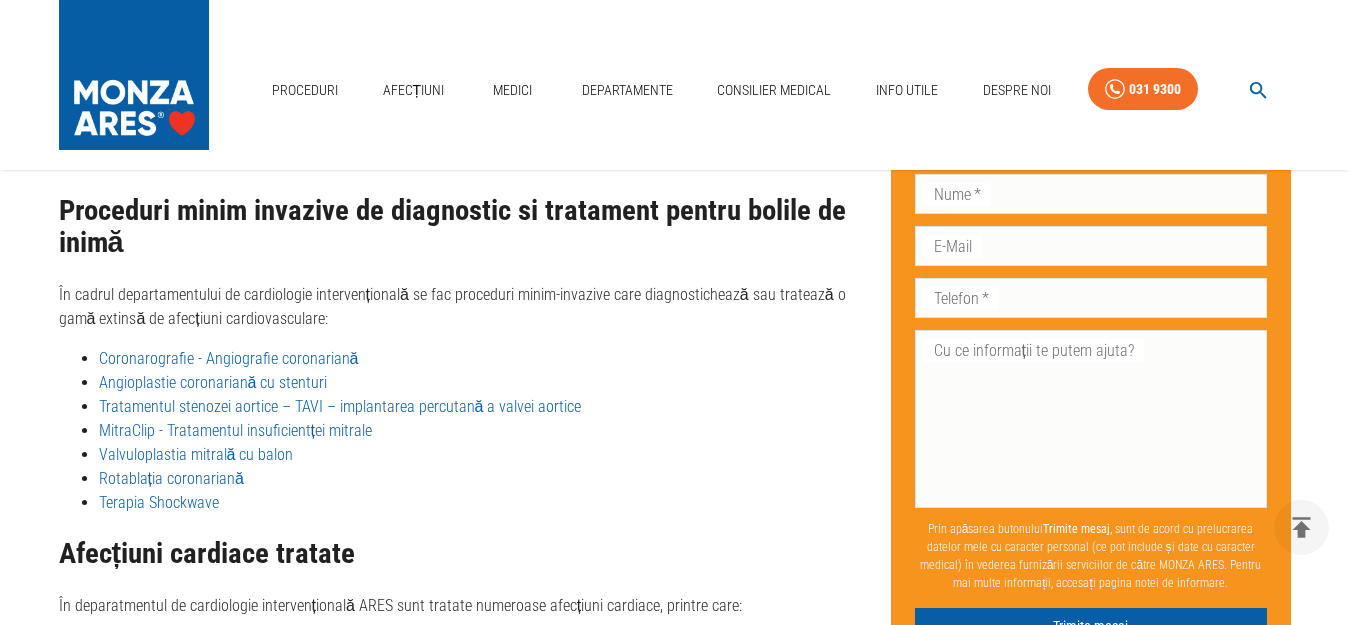 scroll, scrollTop: 2984, scrollLeft: 0, axis: vertical 